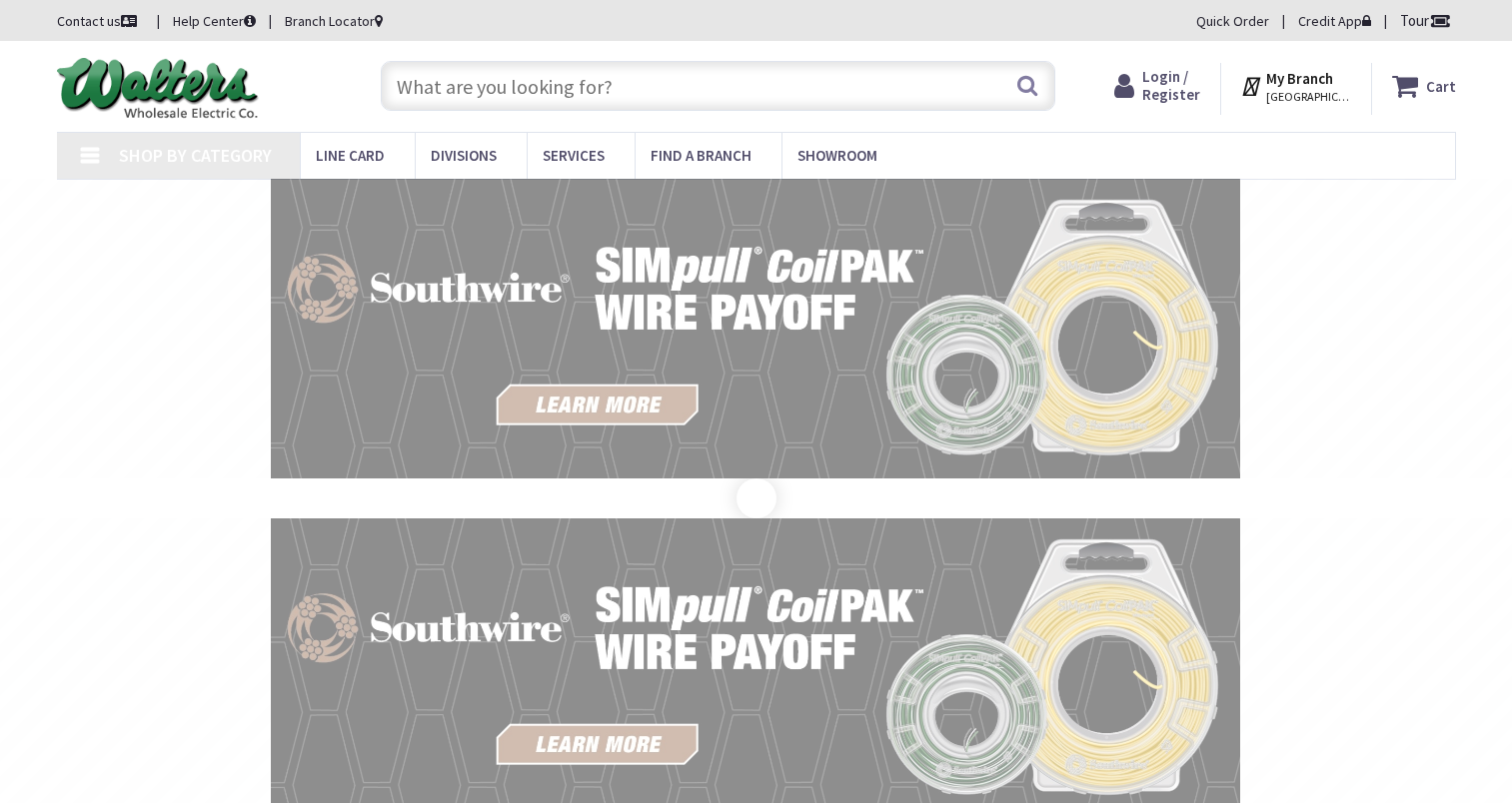 scroll, scrollTop: 0, scrollLeft: 0, axis: both 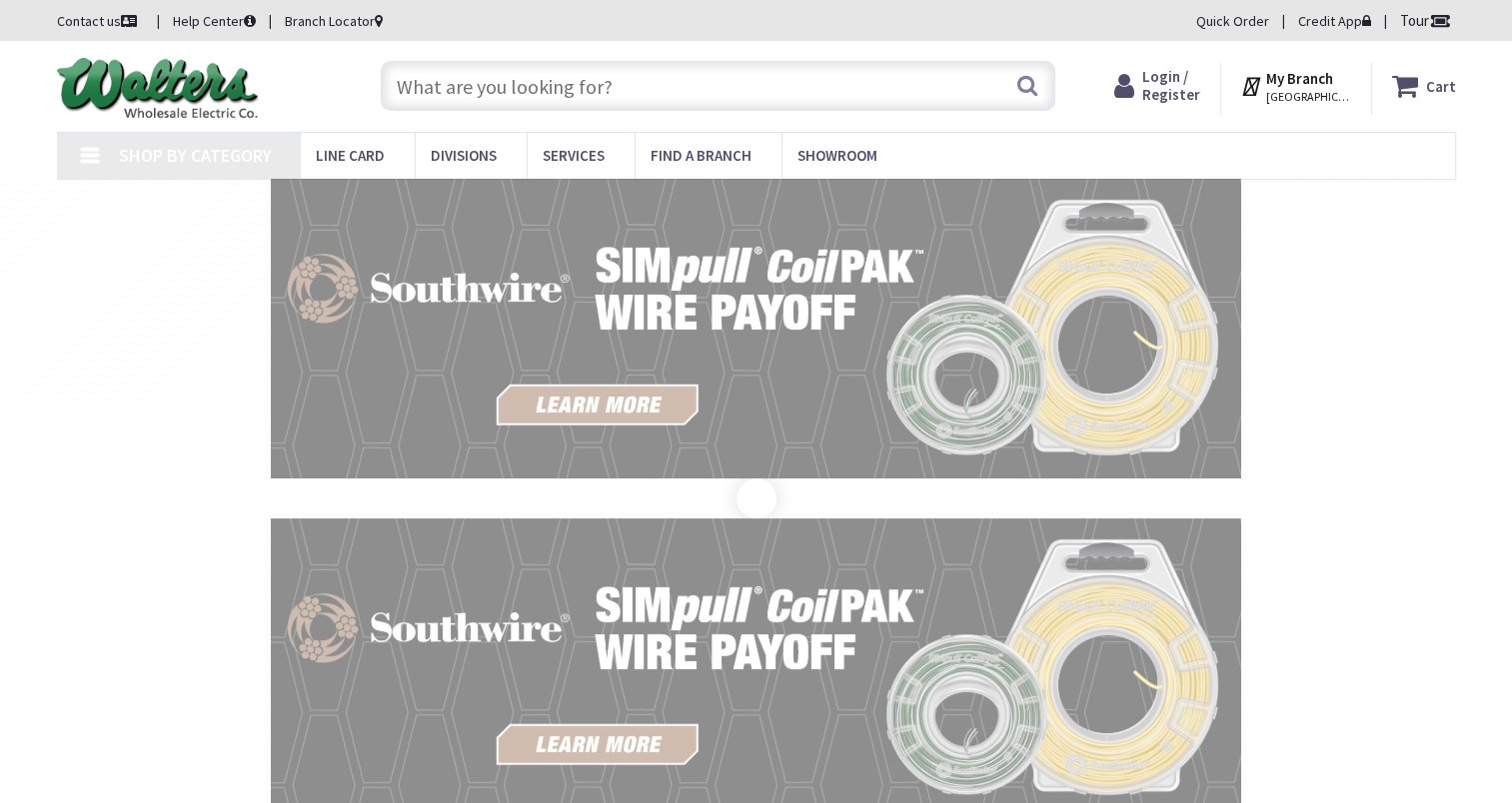 type on "Community Room, [STREET_ADDRESS]" 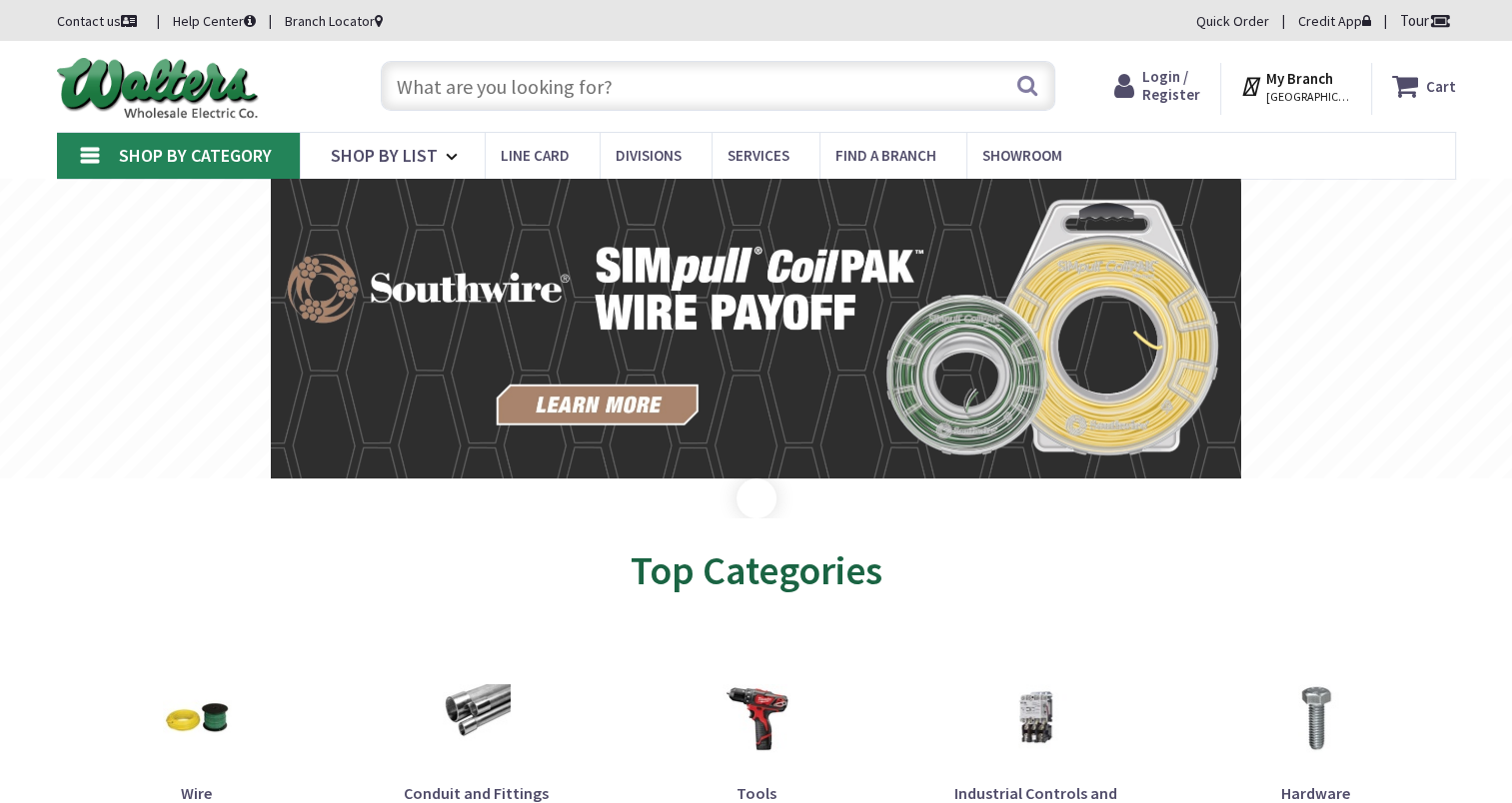 scroll, scrollTop: 0, scrollLeft: 0, axis: both 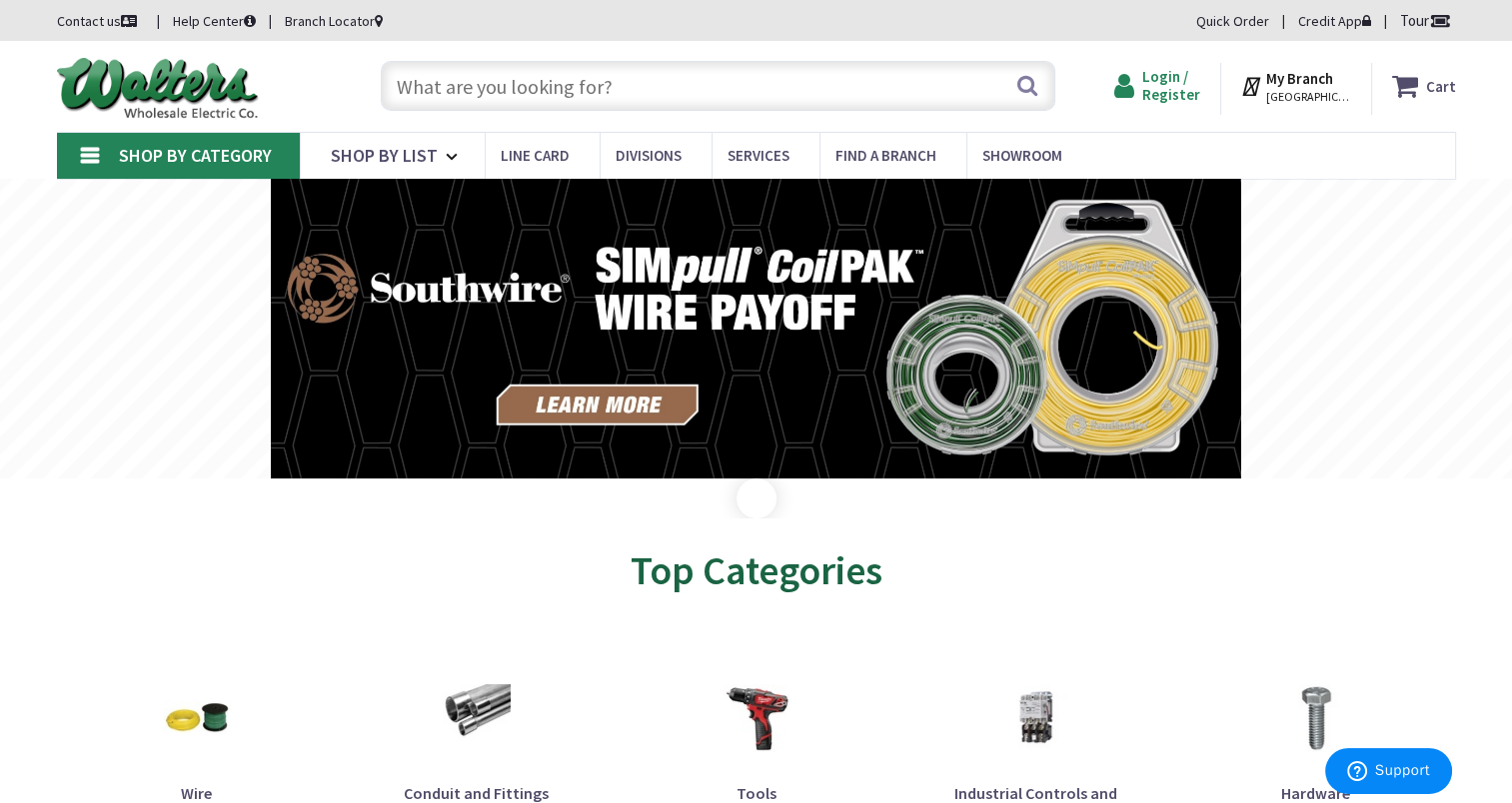 click on "Login / Register" at bounding box center (1171, 85) 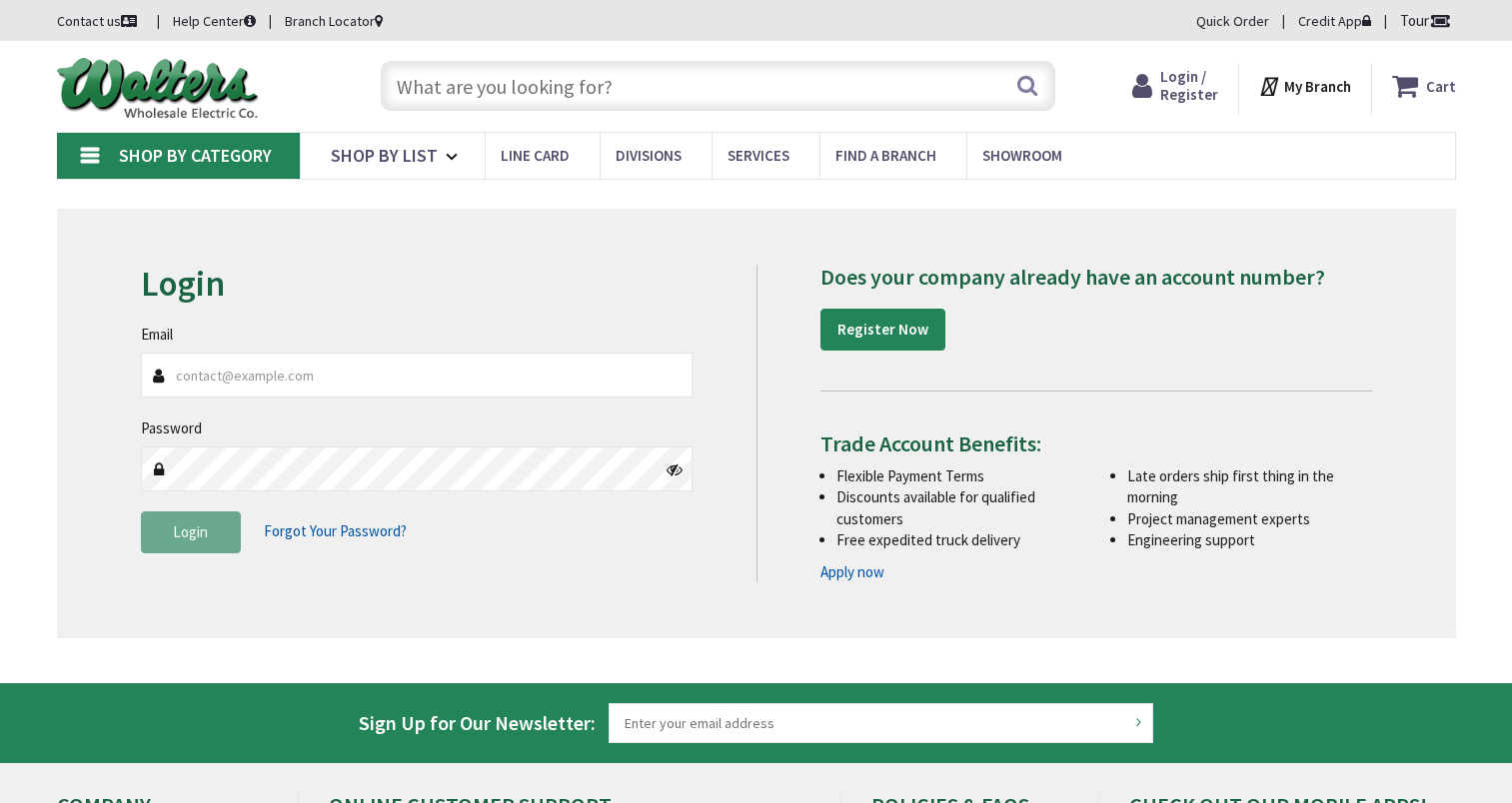 scroll, scrollTop: 0, scrollLeft: 0, axis: both 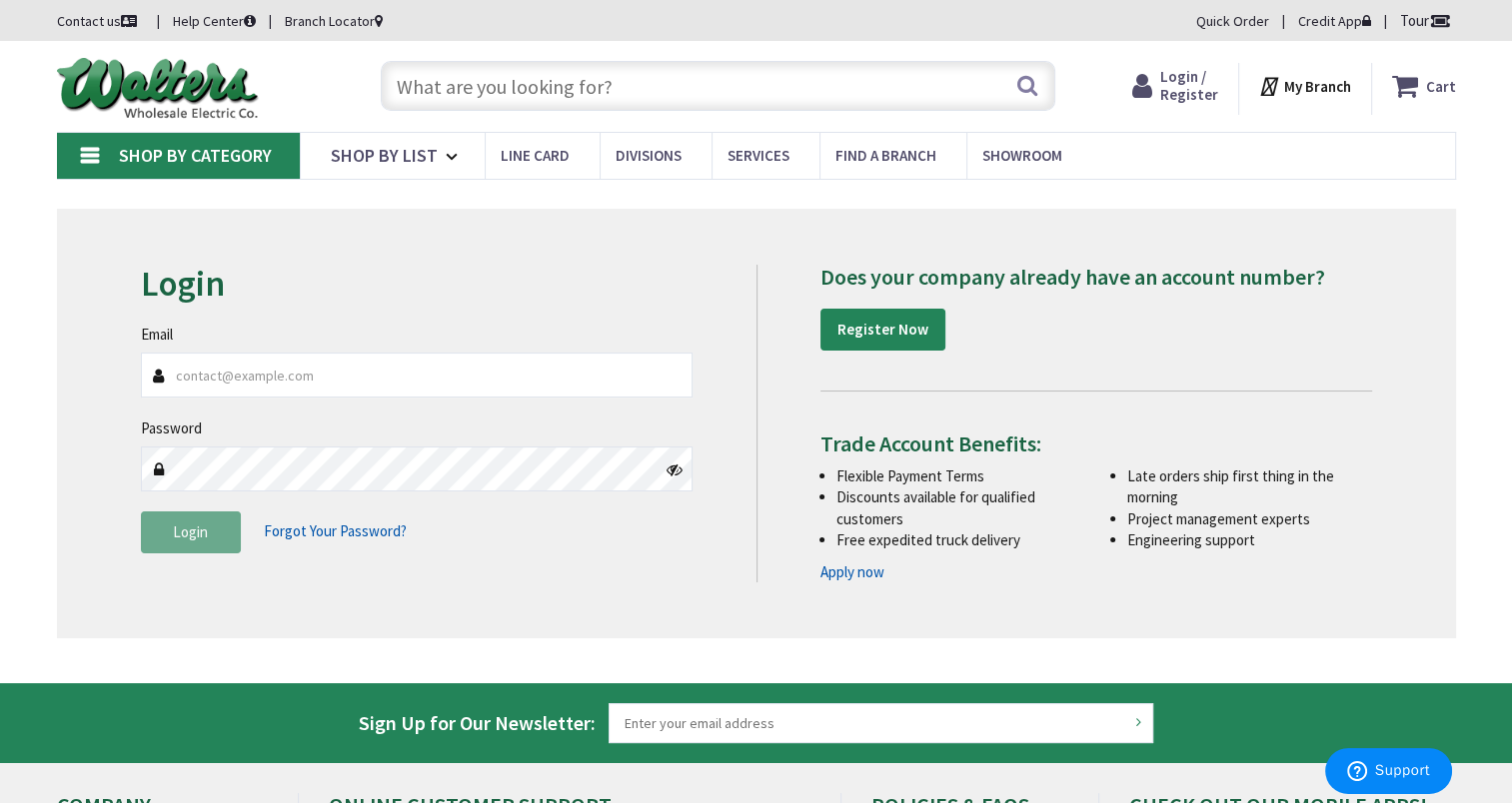 click on "Email" at bounding box center (417, 375) 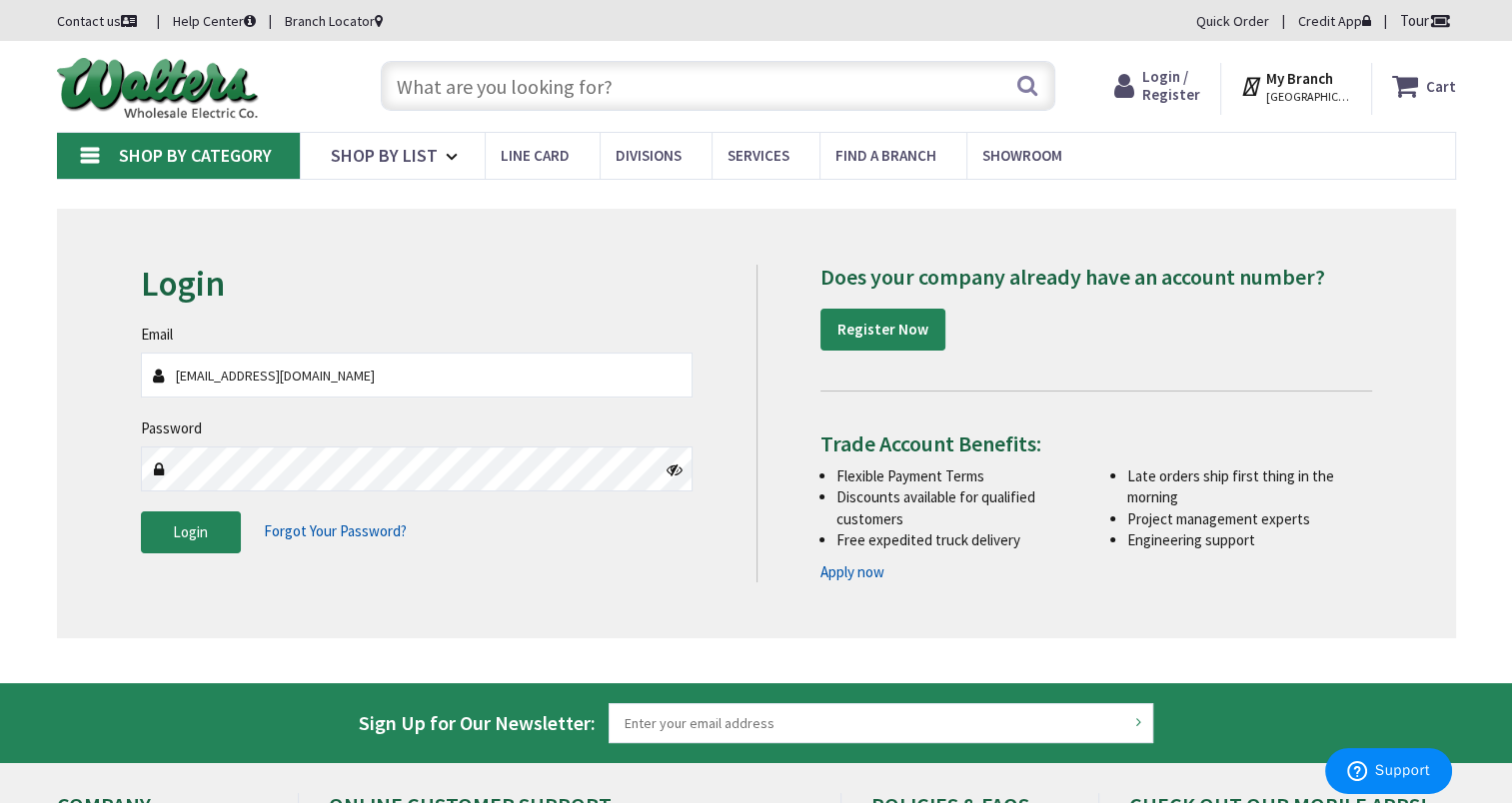 type on "usatechelectric@gmail.com" 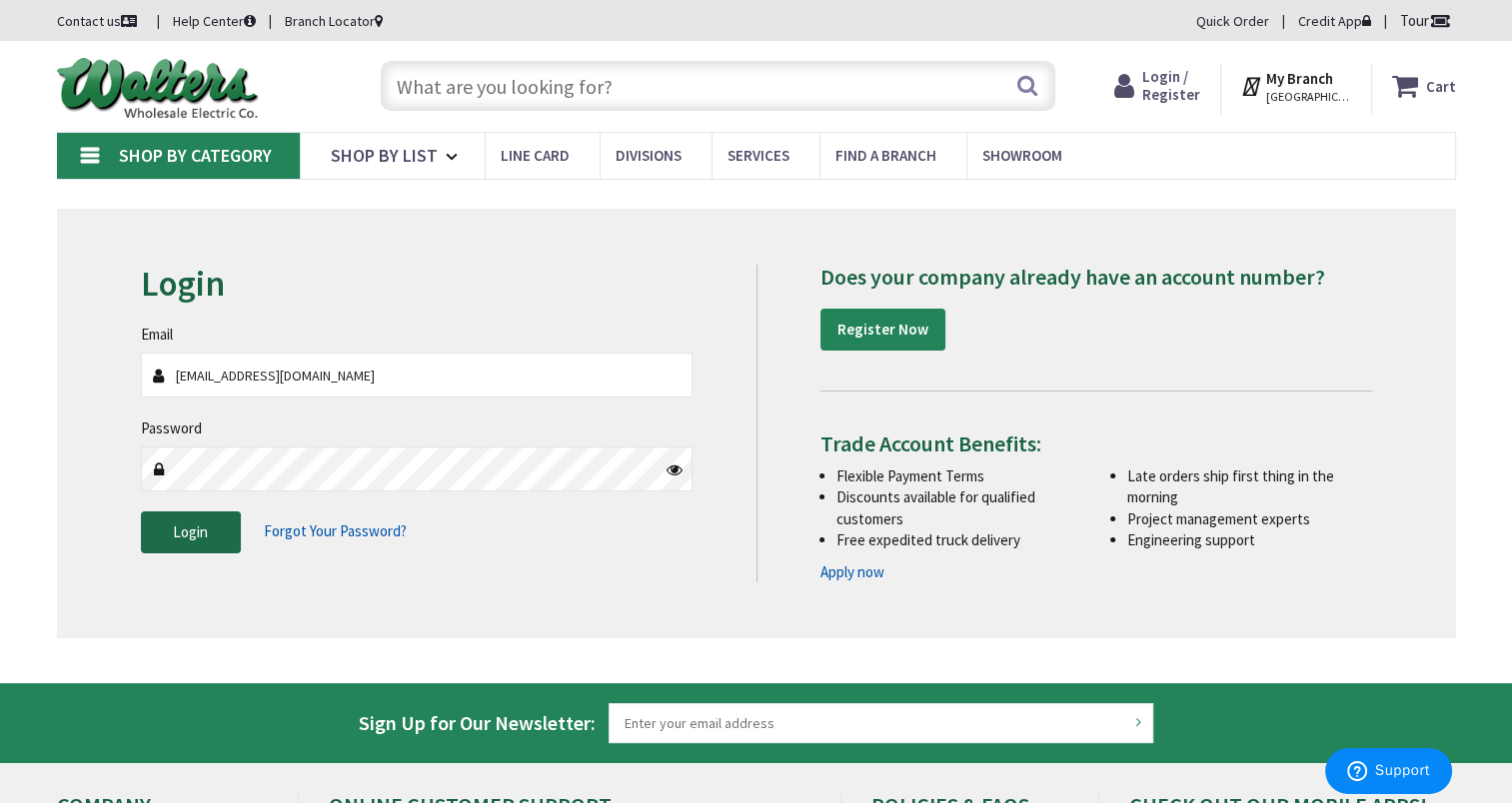 click on "Login" at bounding box center [190, 531] 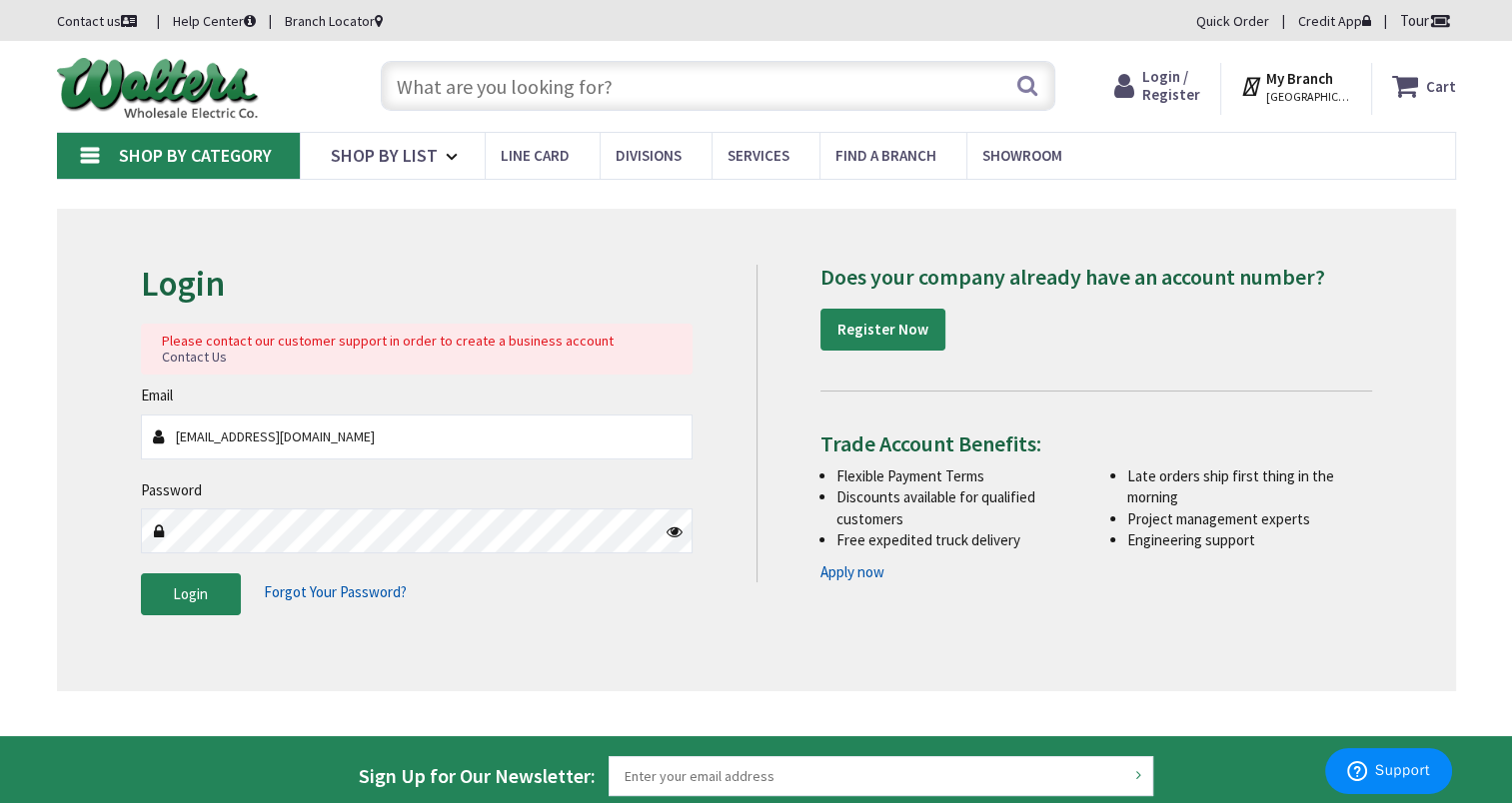 click at bounding box center [718, 86] 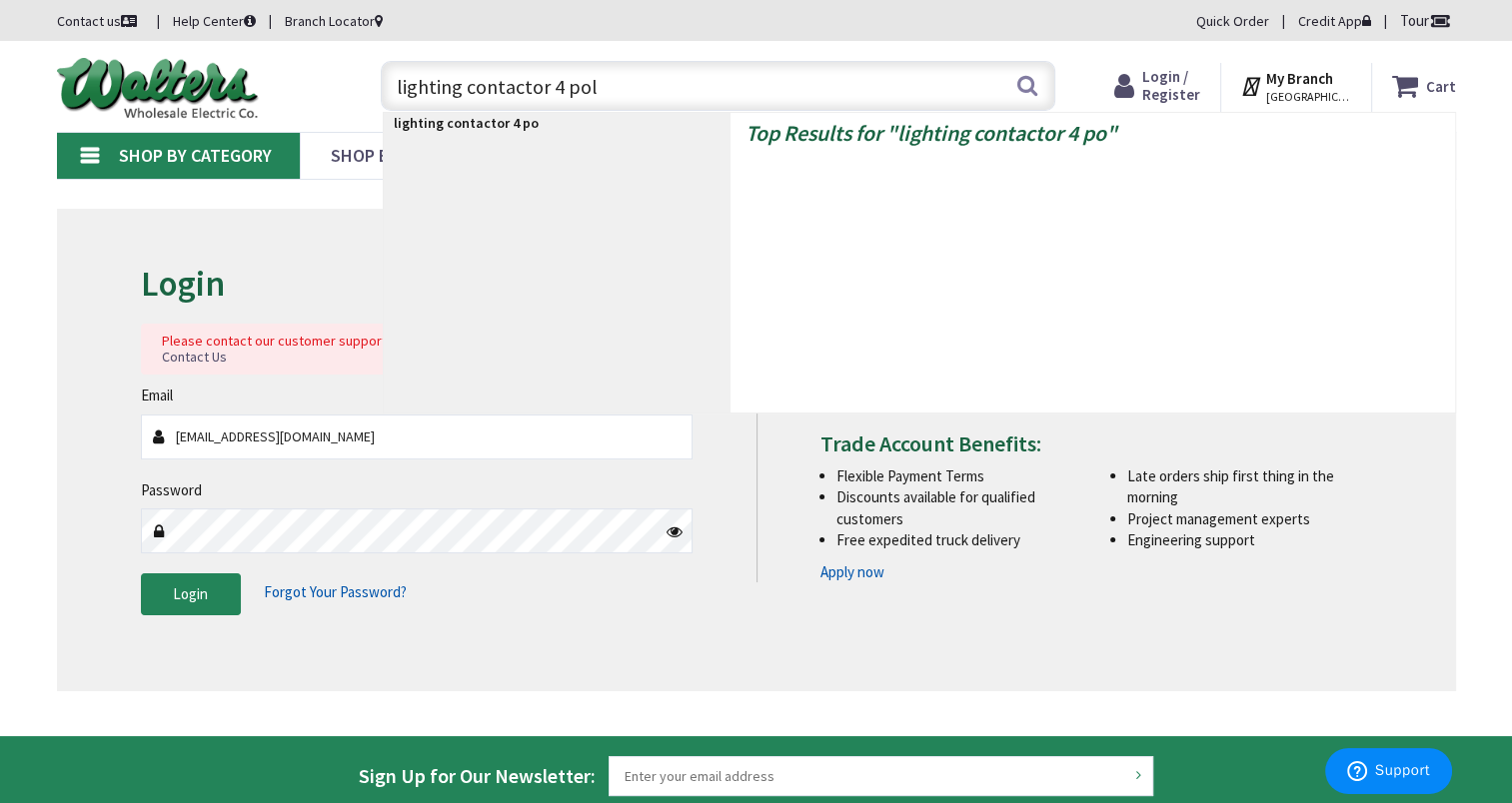 type on "lighting contactor 4 pole" 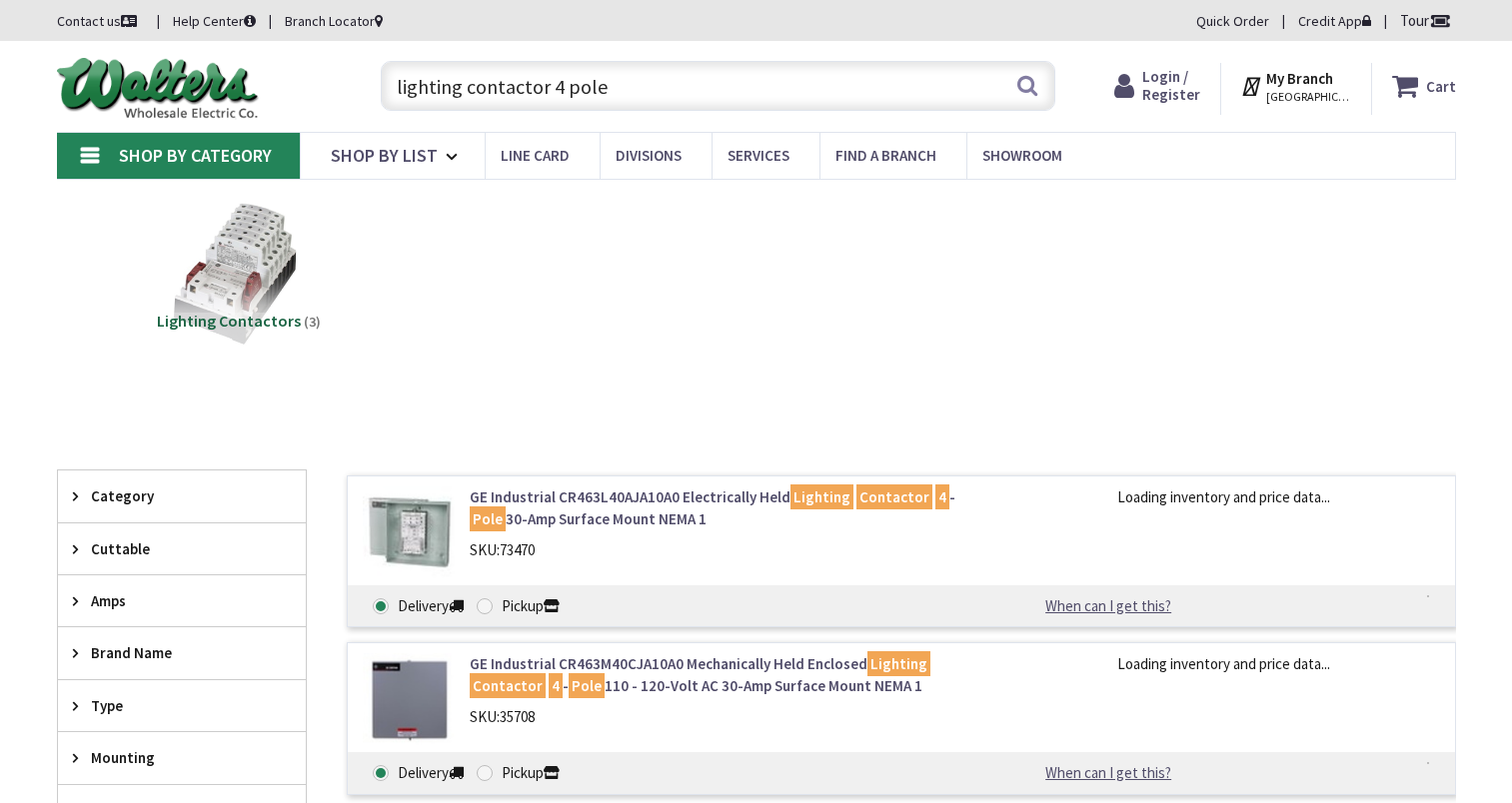 scroll, scrollTop: 0, scrollLeft: 0, axis: both 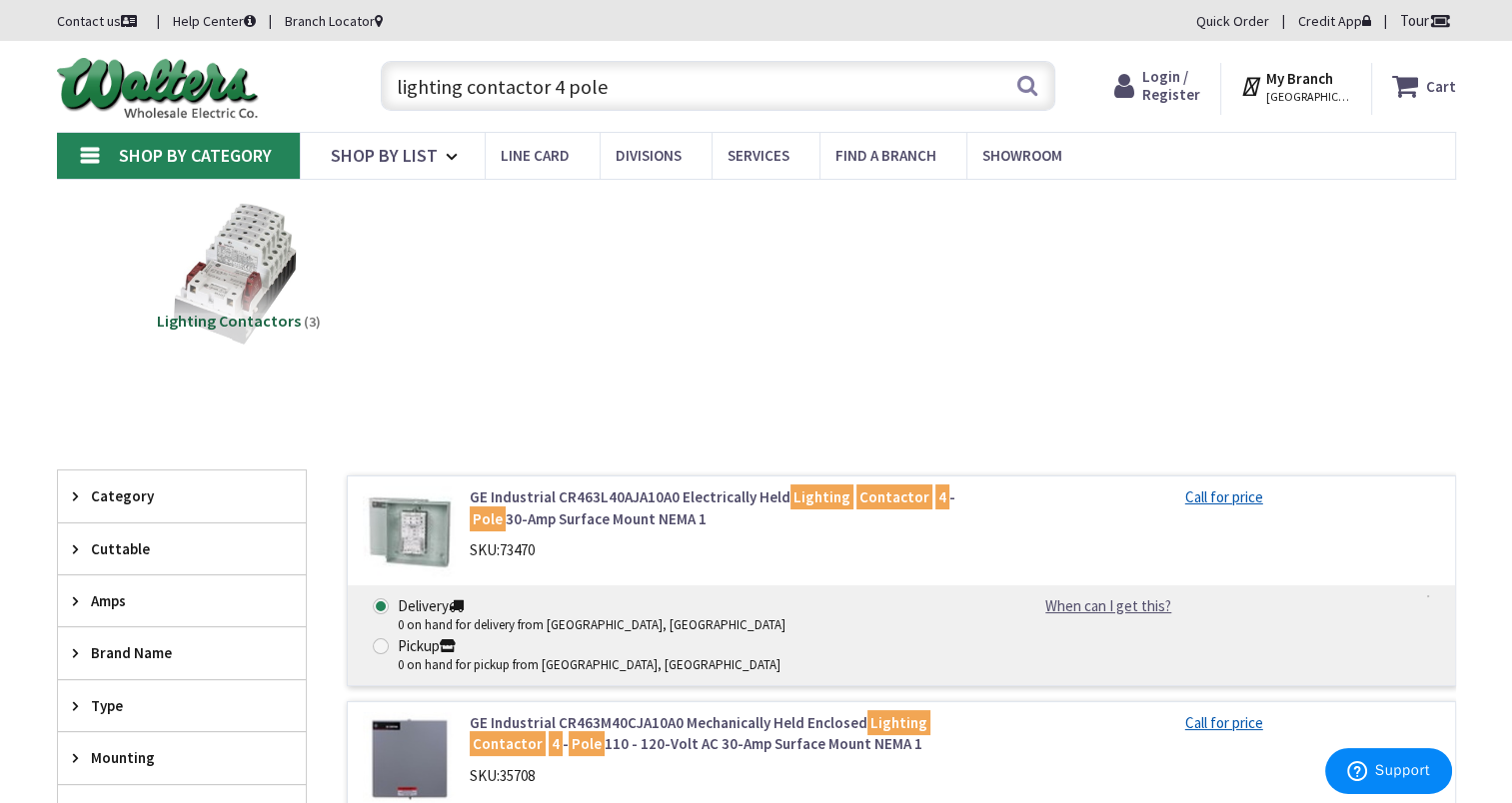 drag, startPoint x: 548, startPoint y: 86, endPoint x: 728, endPoint y: 99, distance: 180.46883 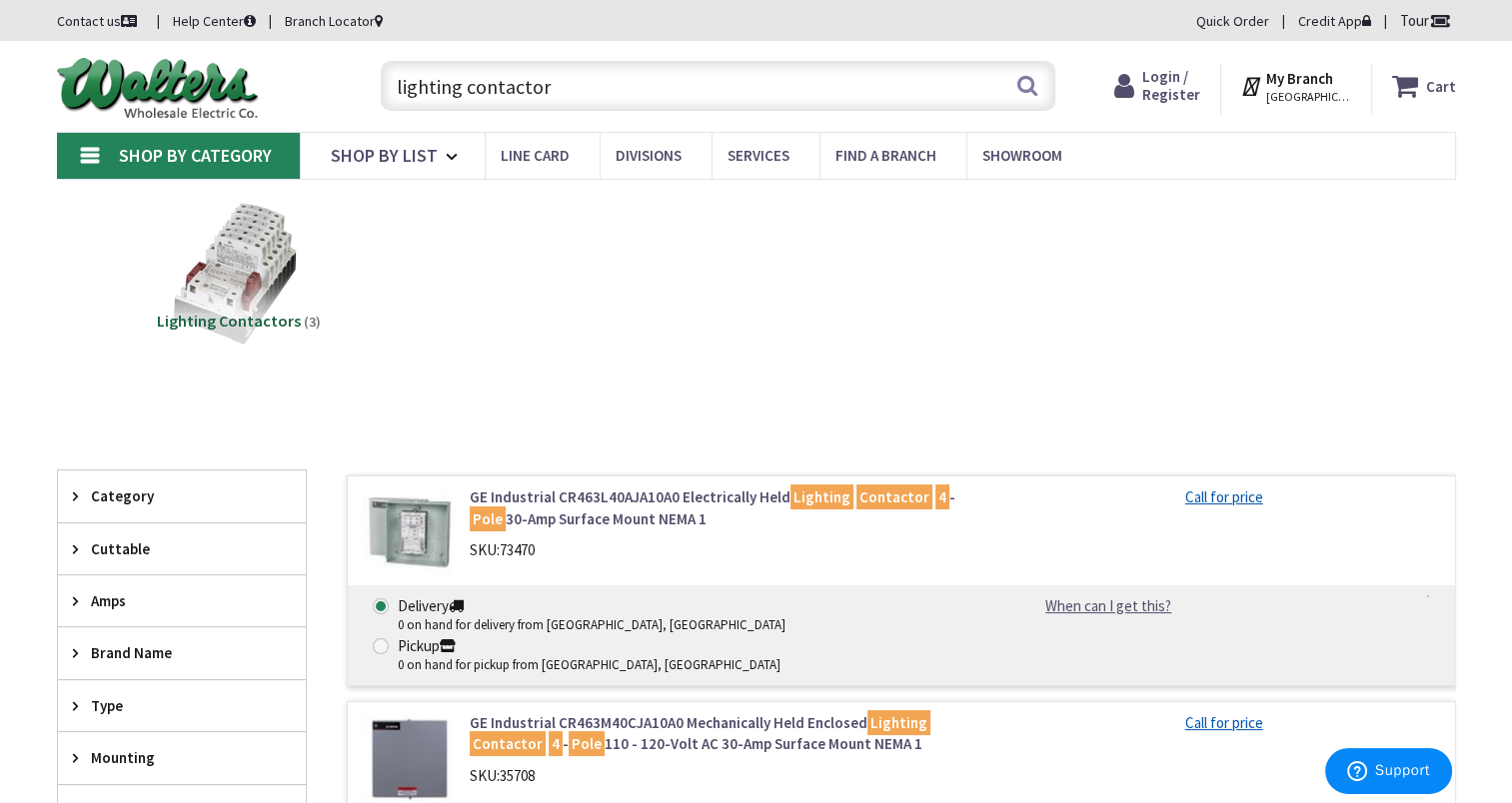 type on "lighting contactor" 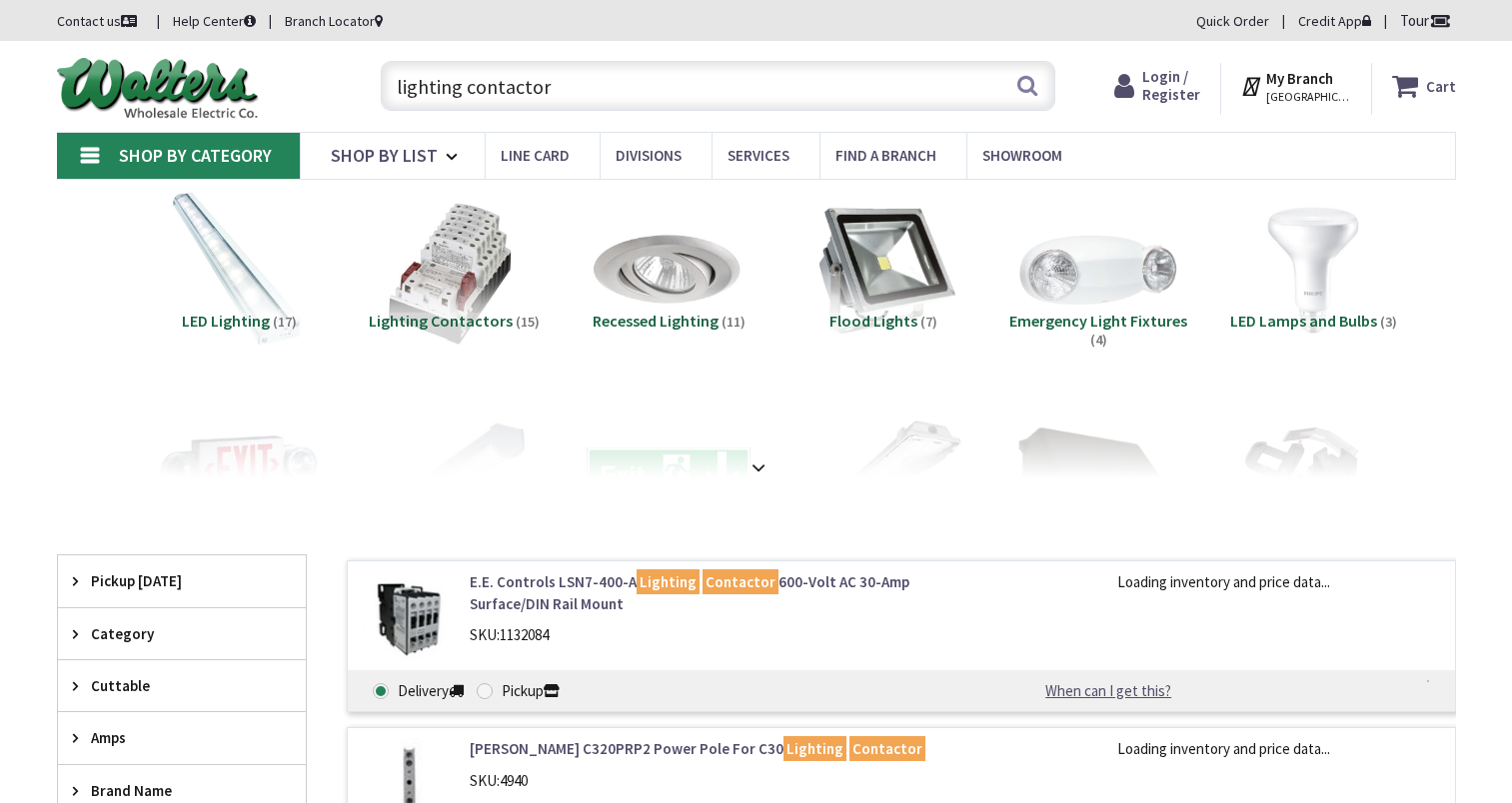 scroll, scrollTop: 0, scrollLeft: 0, axis: both 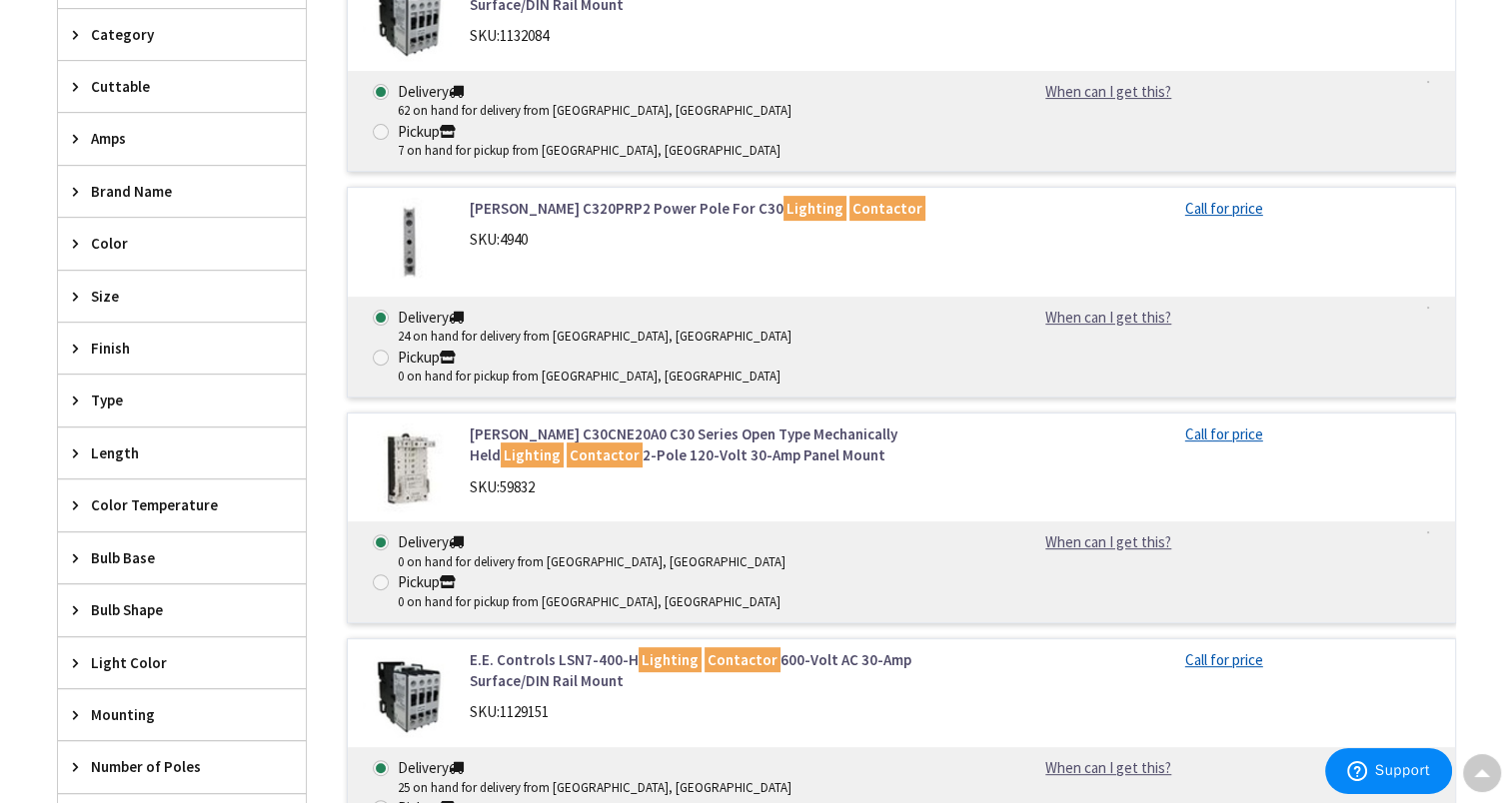 click on "Brand Name" at bounding box center [172, 191] 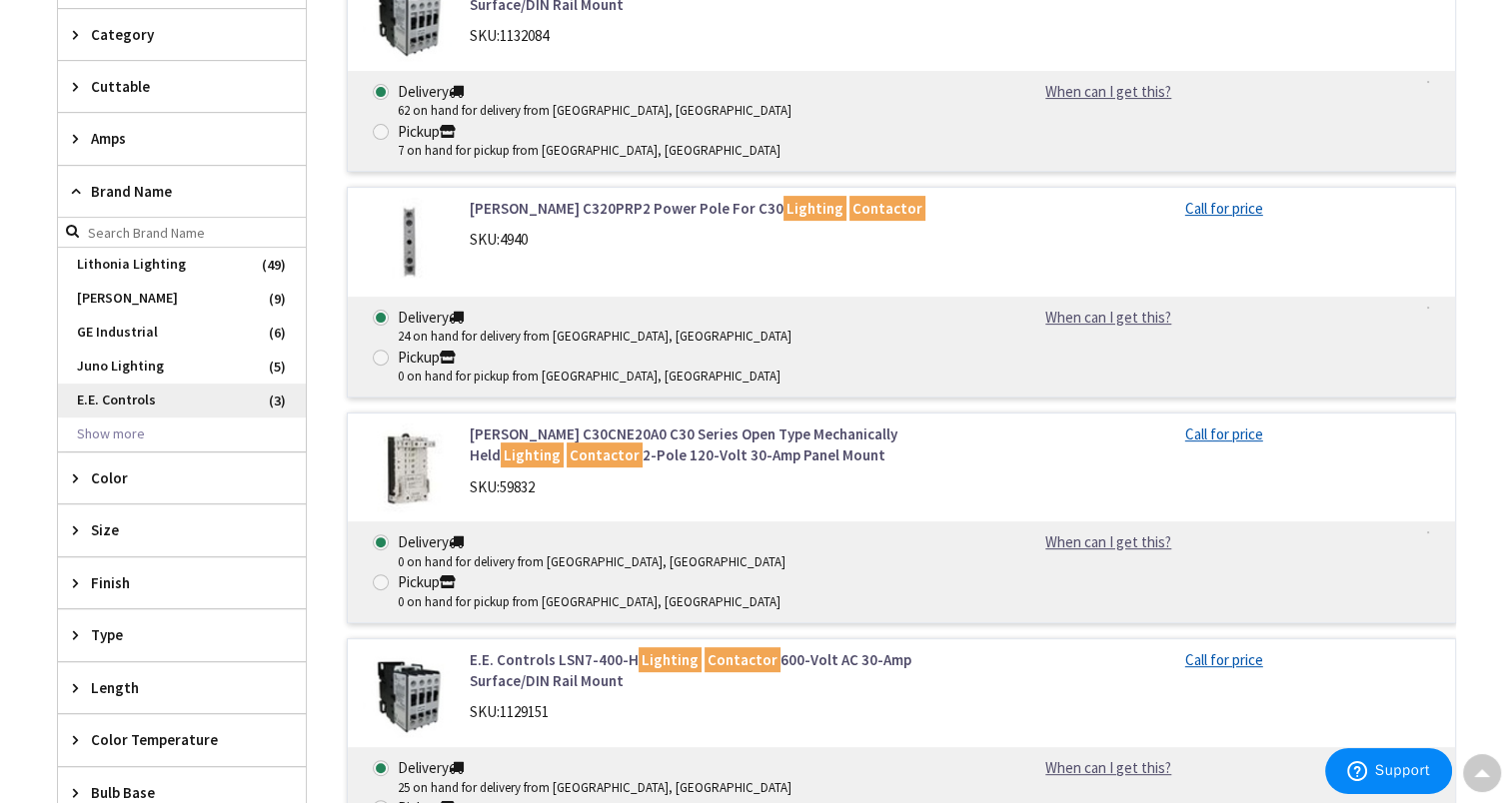 click on "E.E. Controls" at bounding box center (182, 401) 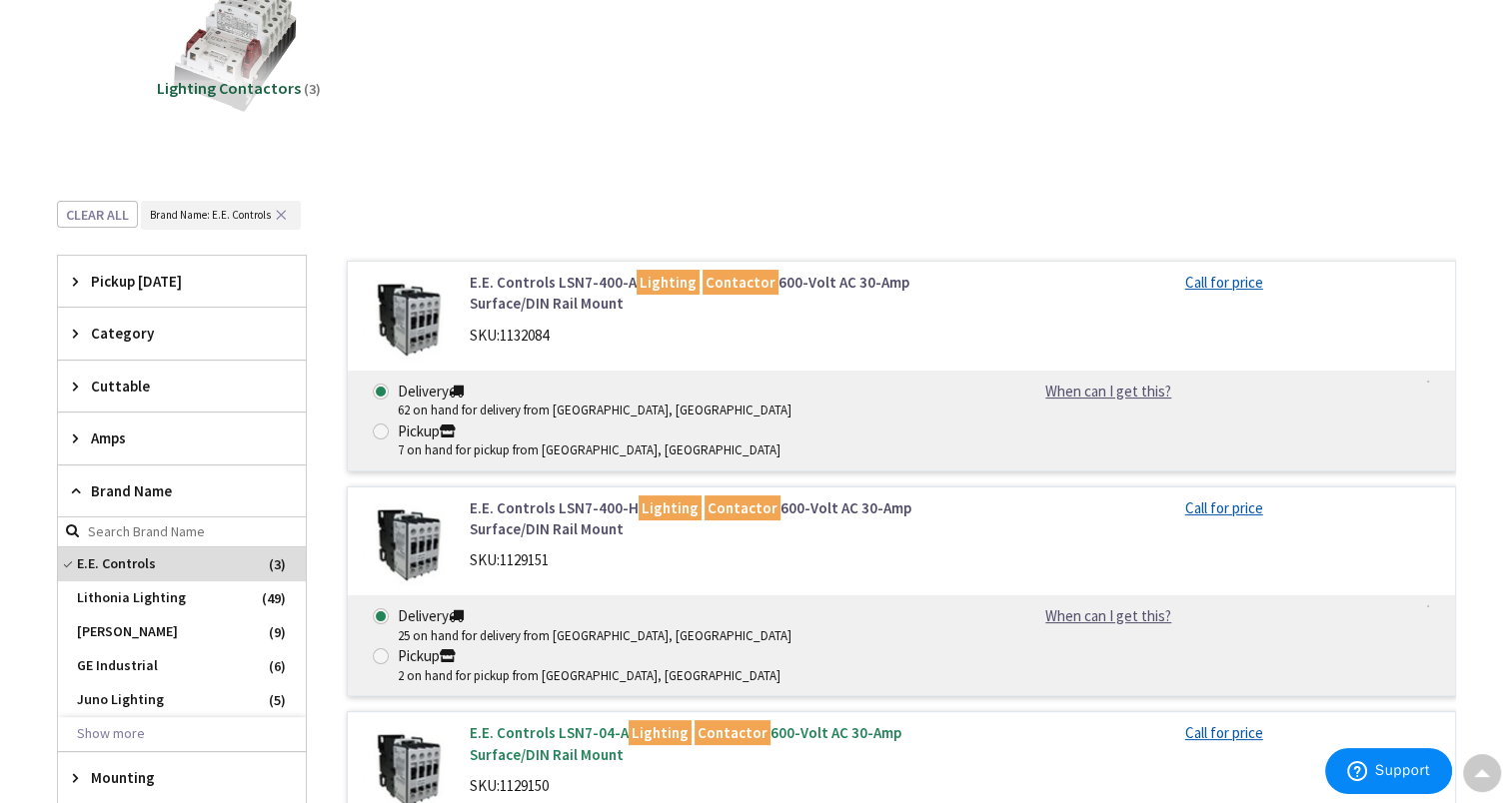 scroll, scrollTop: 232, scrollLeft: 0, axis: vertical 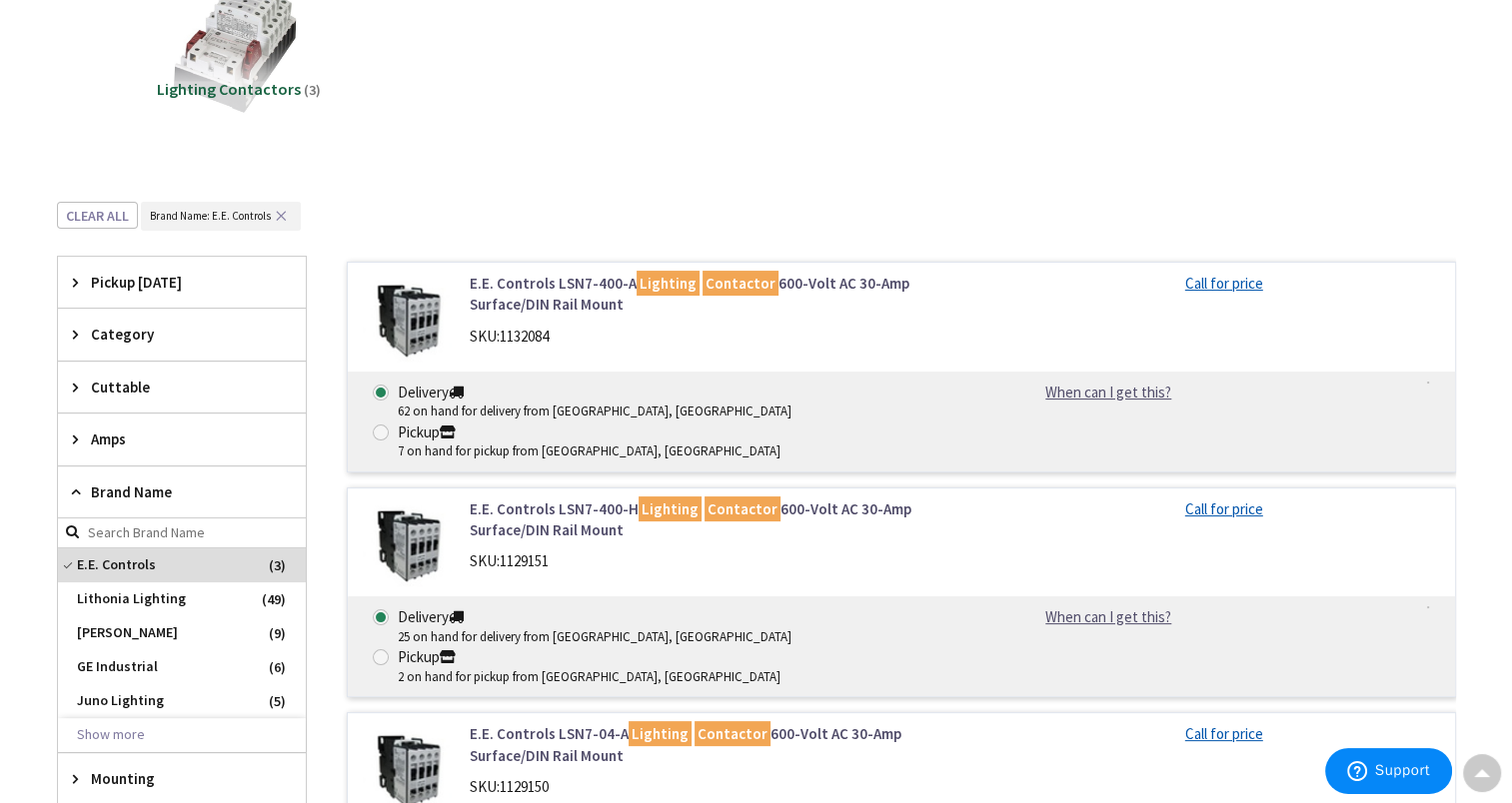 click on "E.E. Controls LSN7-400-A  Lighting   Contactor  600-Volt AC 30-Amp Surface/DIN Rail Mount" at bounding box center [724, 294] 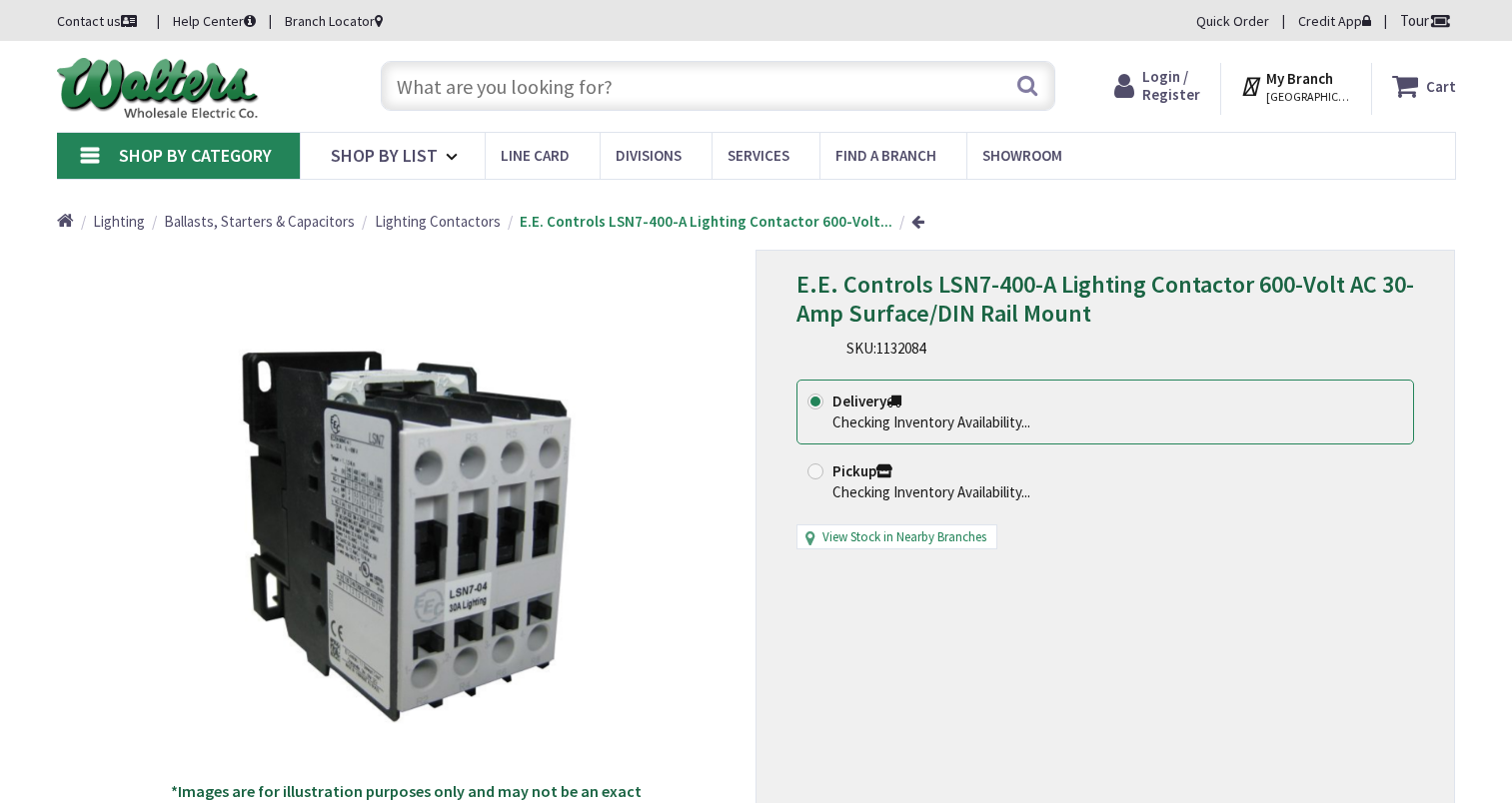 scroll, scrollTop: 0, scrollLeft: 0, axis: both 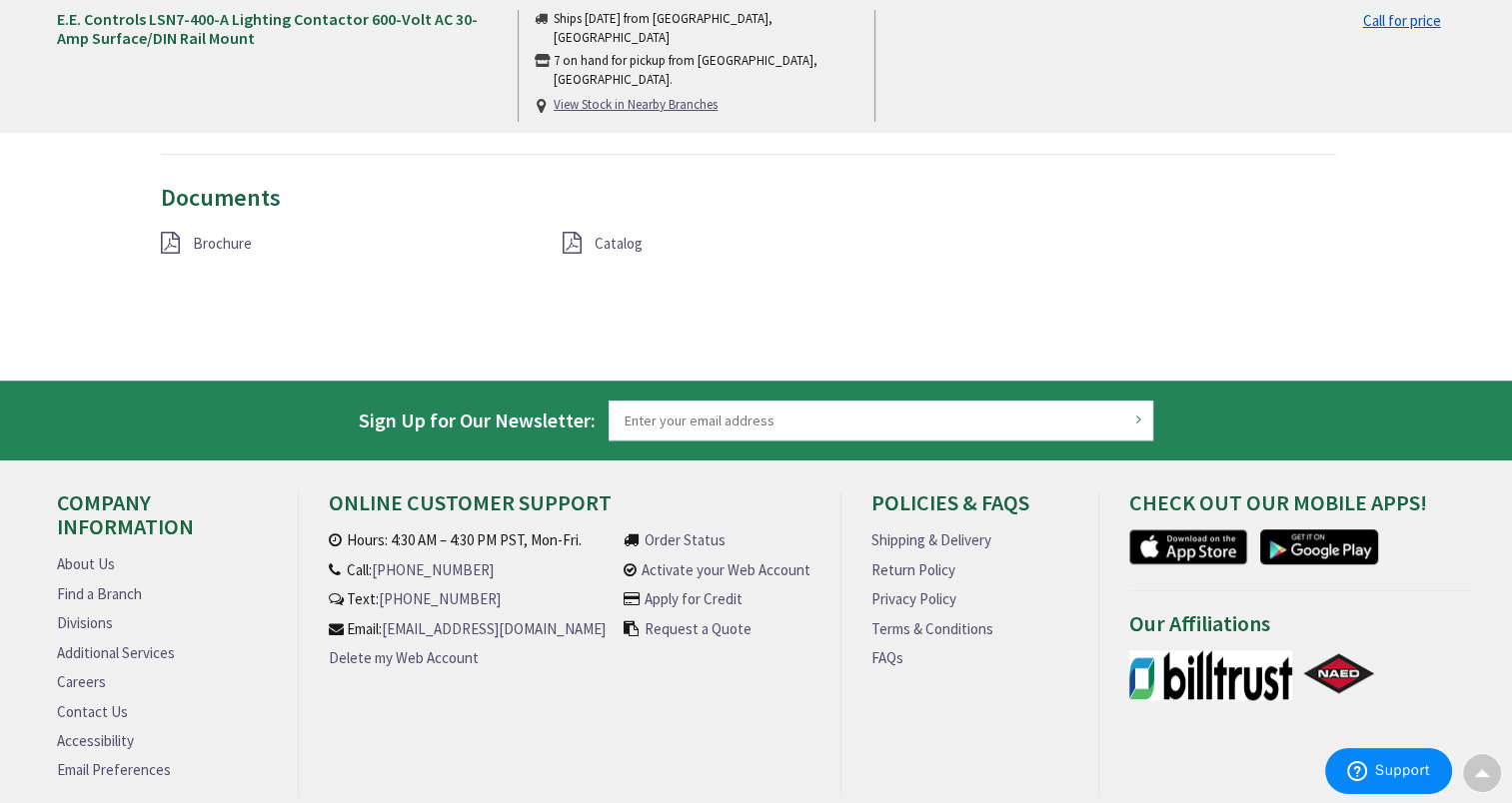 click on "Catalog" at bounding box center (619, 243) 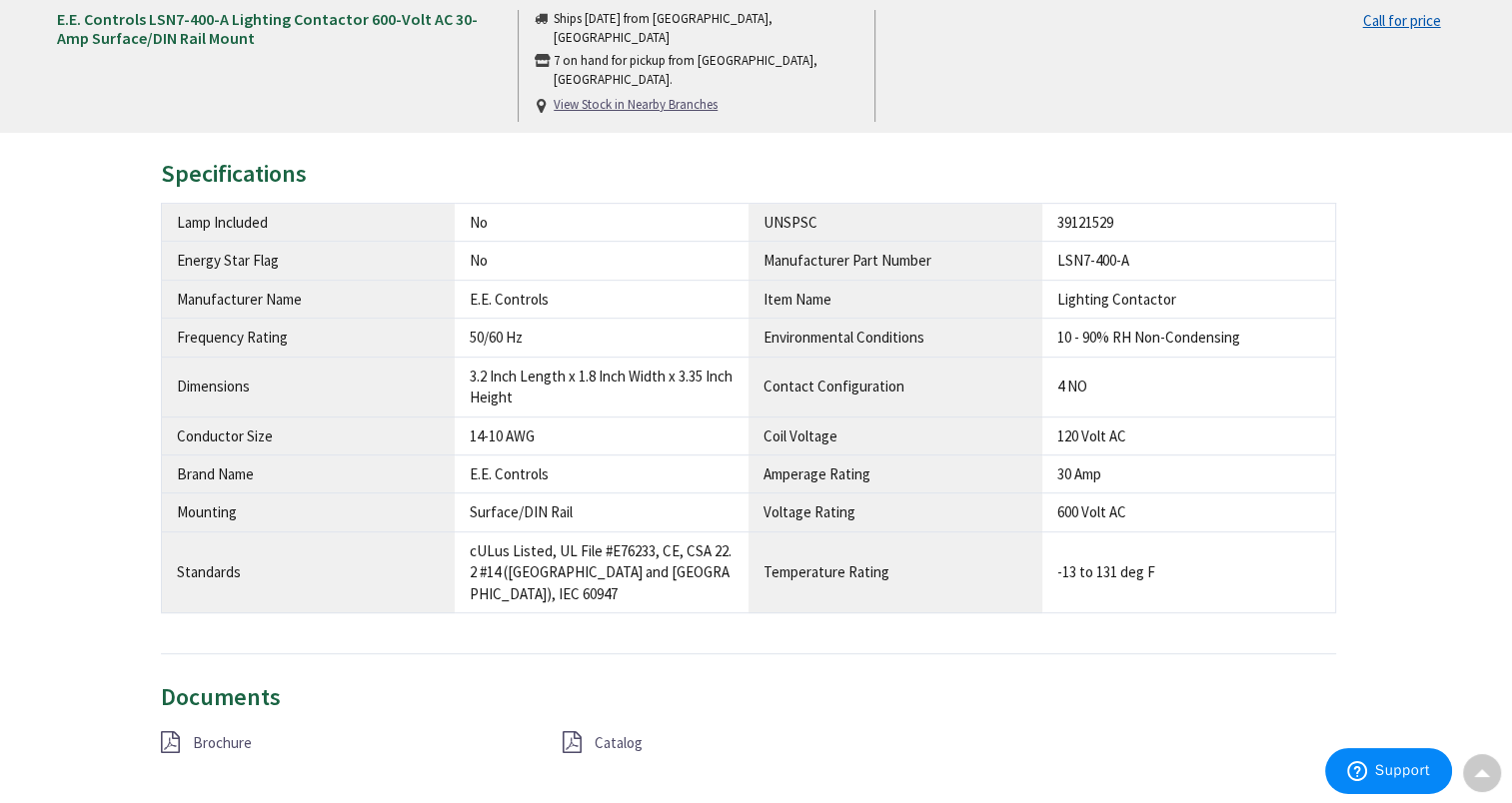 scroll, scrollTop: 899, scrollLeft: 0, axis: vertical 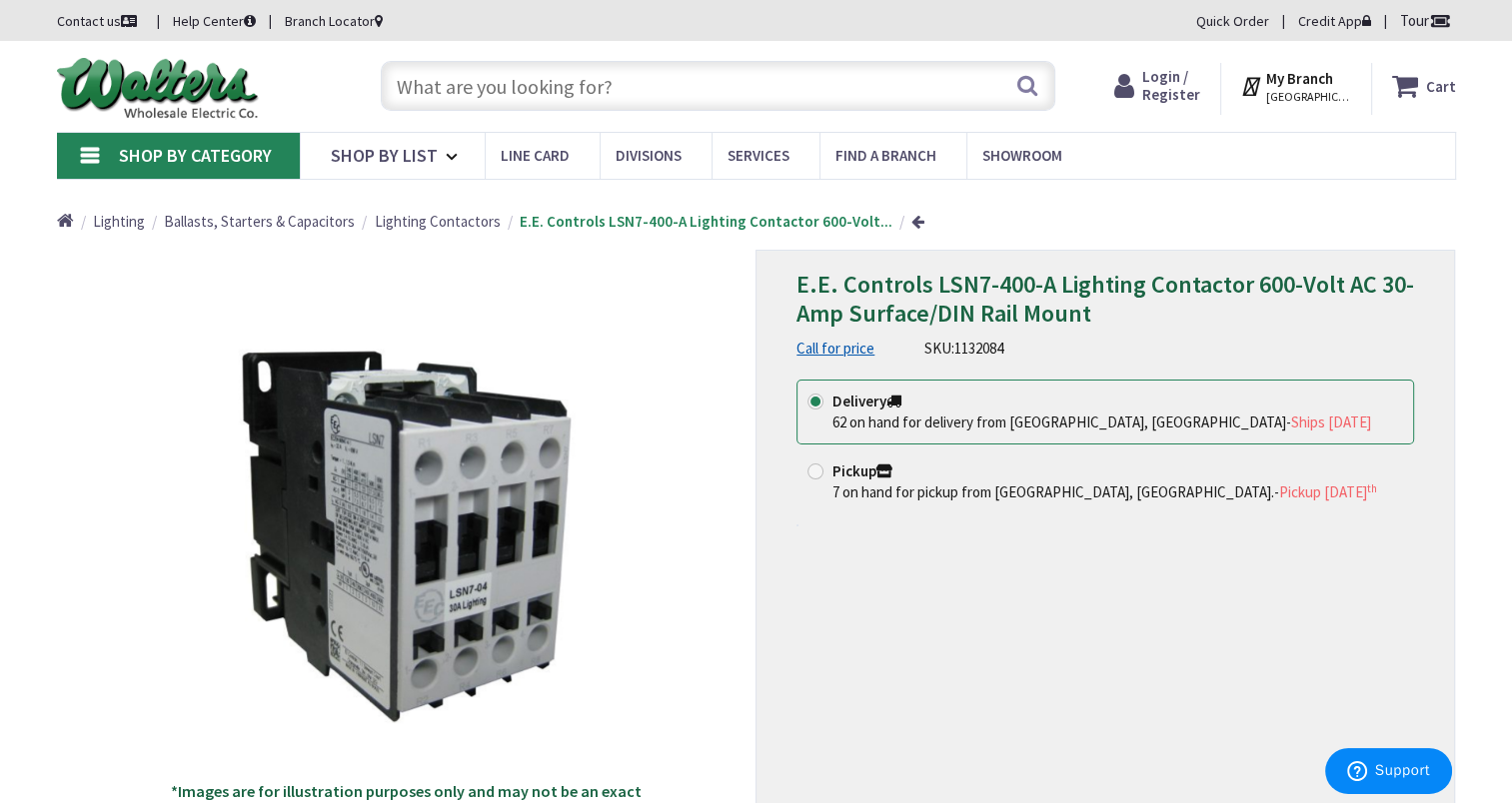 click at bounding box center (718, 86) 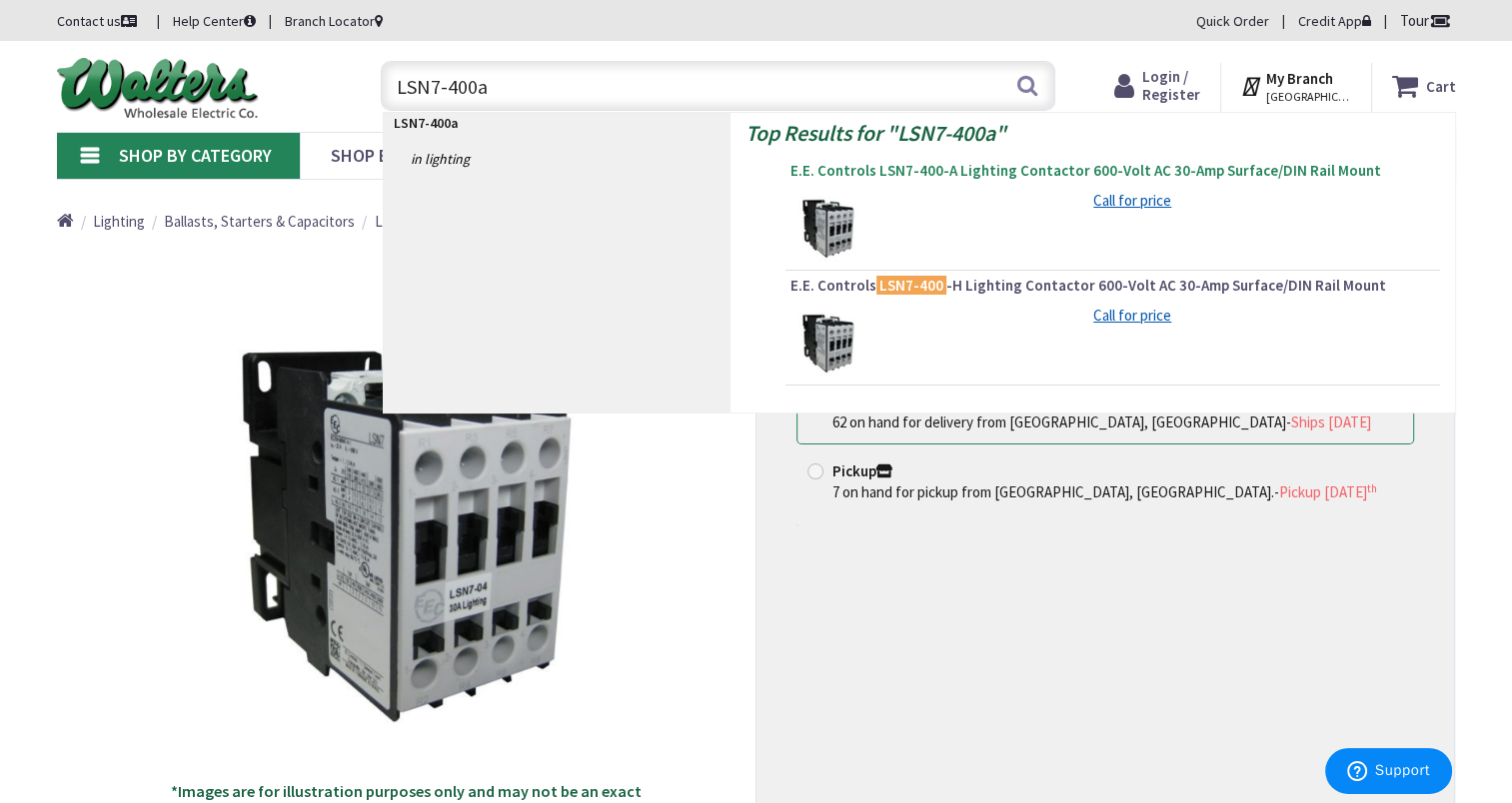type on "LSN7-400a" 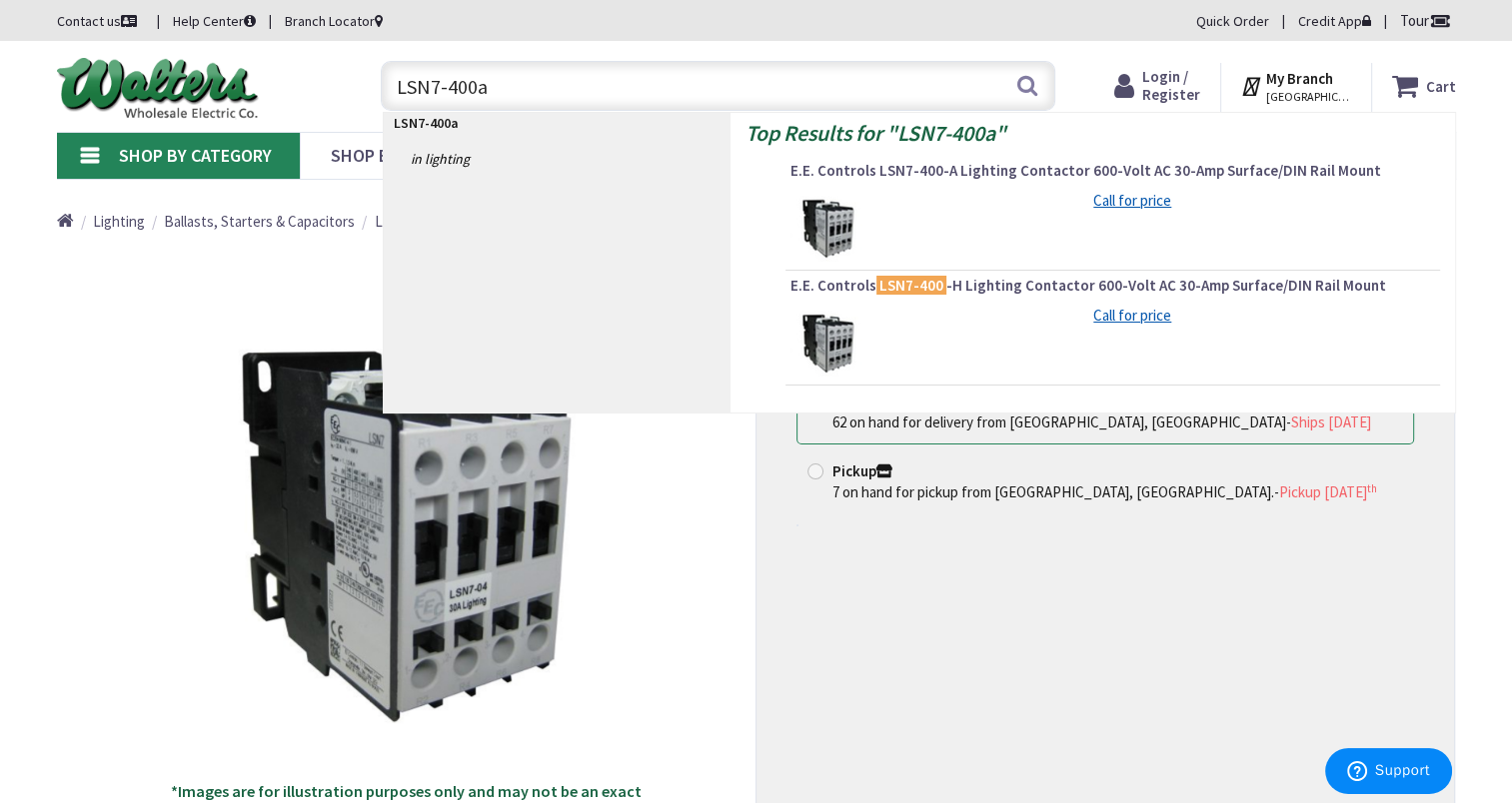 click on "E.E. Controls LSN7-400-A Lighting Contactor 600-Volt AC 30-Amp Surface/DIN Rail Mount" at bounding box center [1112, 171] 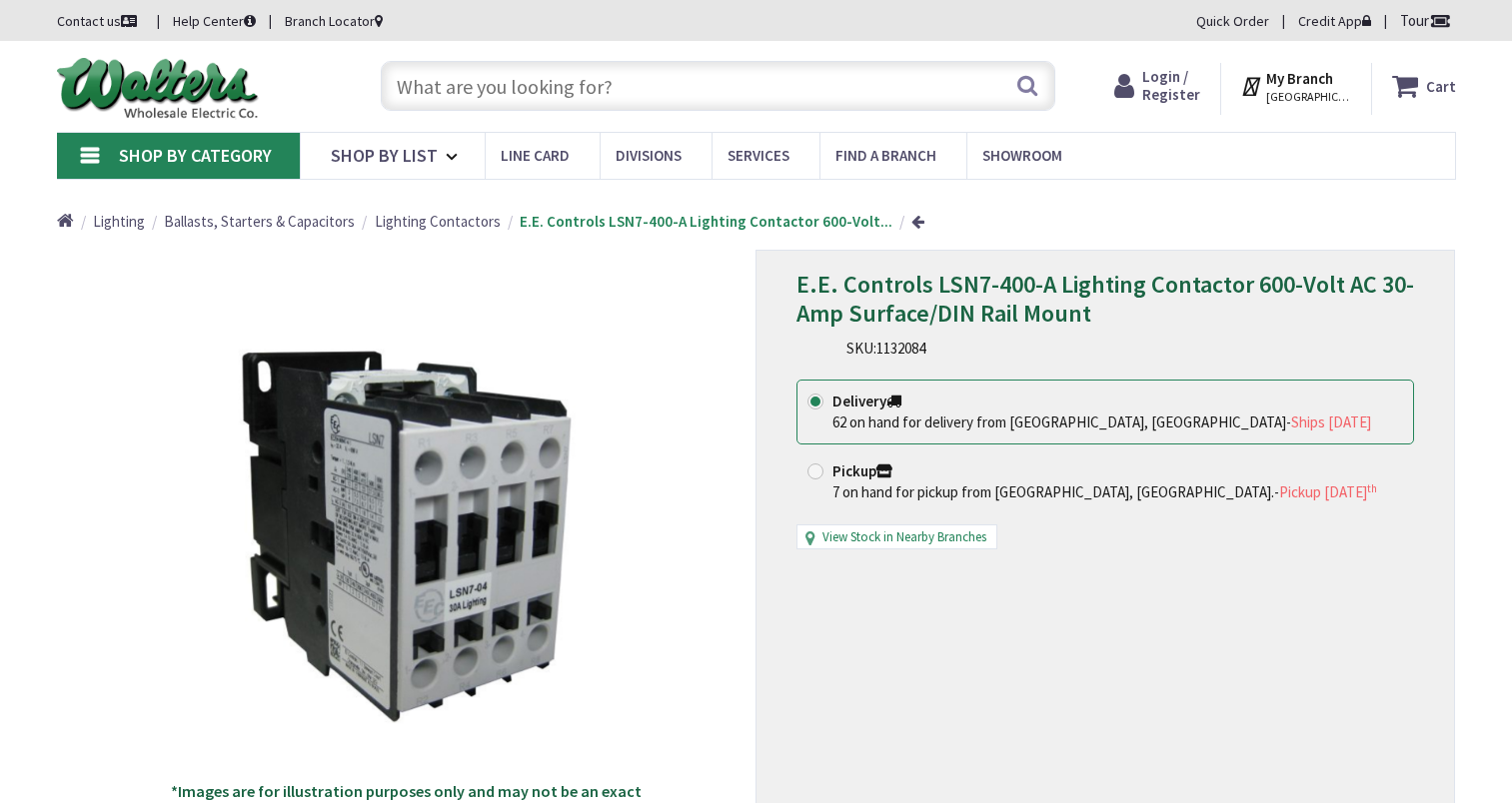 scroll, scrollTop: 0, scrollLeft: 0, axis: both 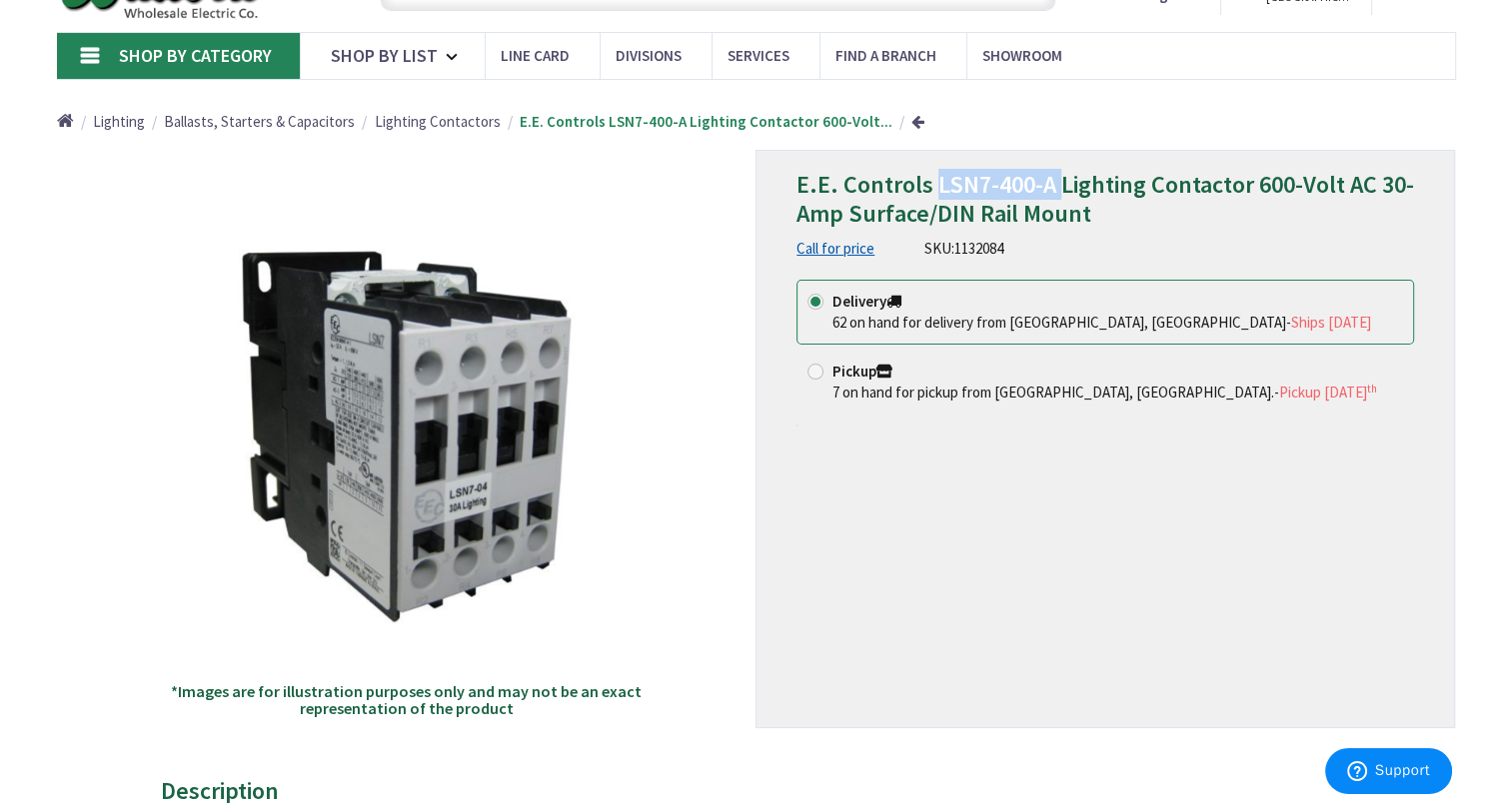 drag, startPoint x: 931, startPoint y: 185, endPoint x: 1053, endPoint y: 180, distance: 122.10242 